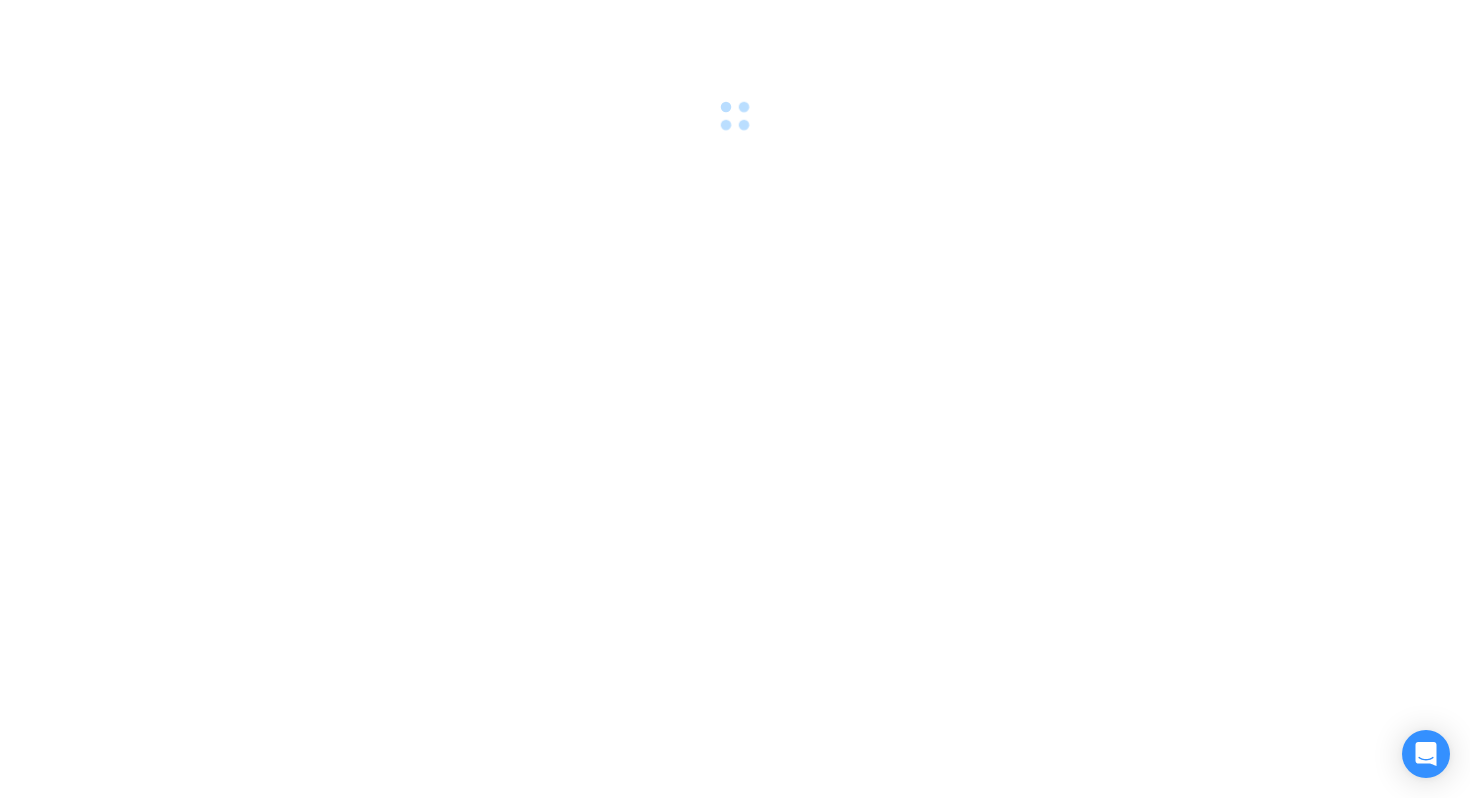 scroll, scrollTop: 0, scrollLeft: 0, axis: both 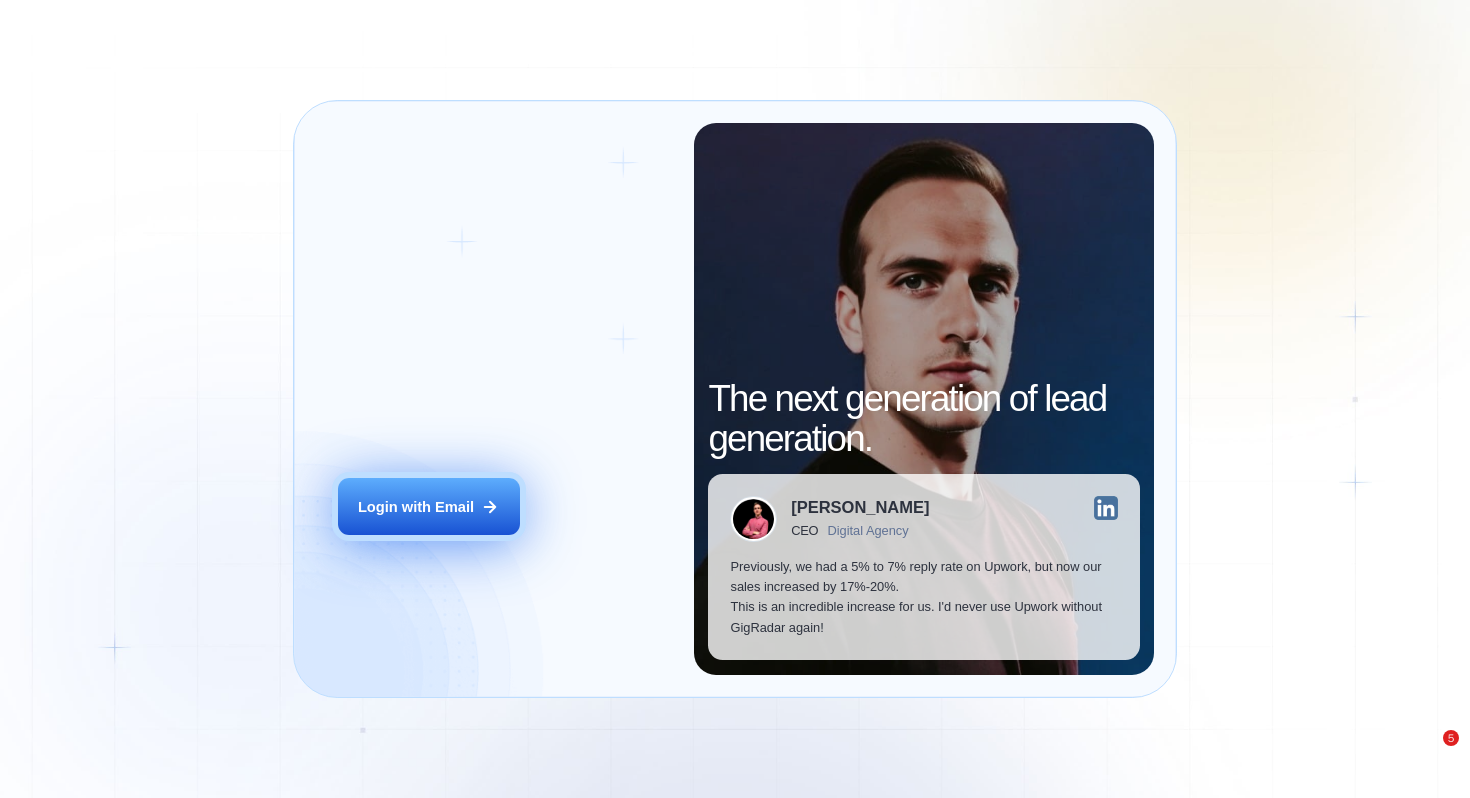 click on "Login with Email" at bounding box center (416, 507) 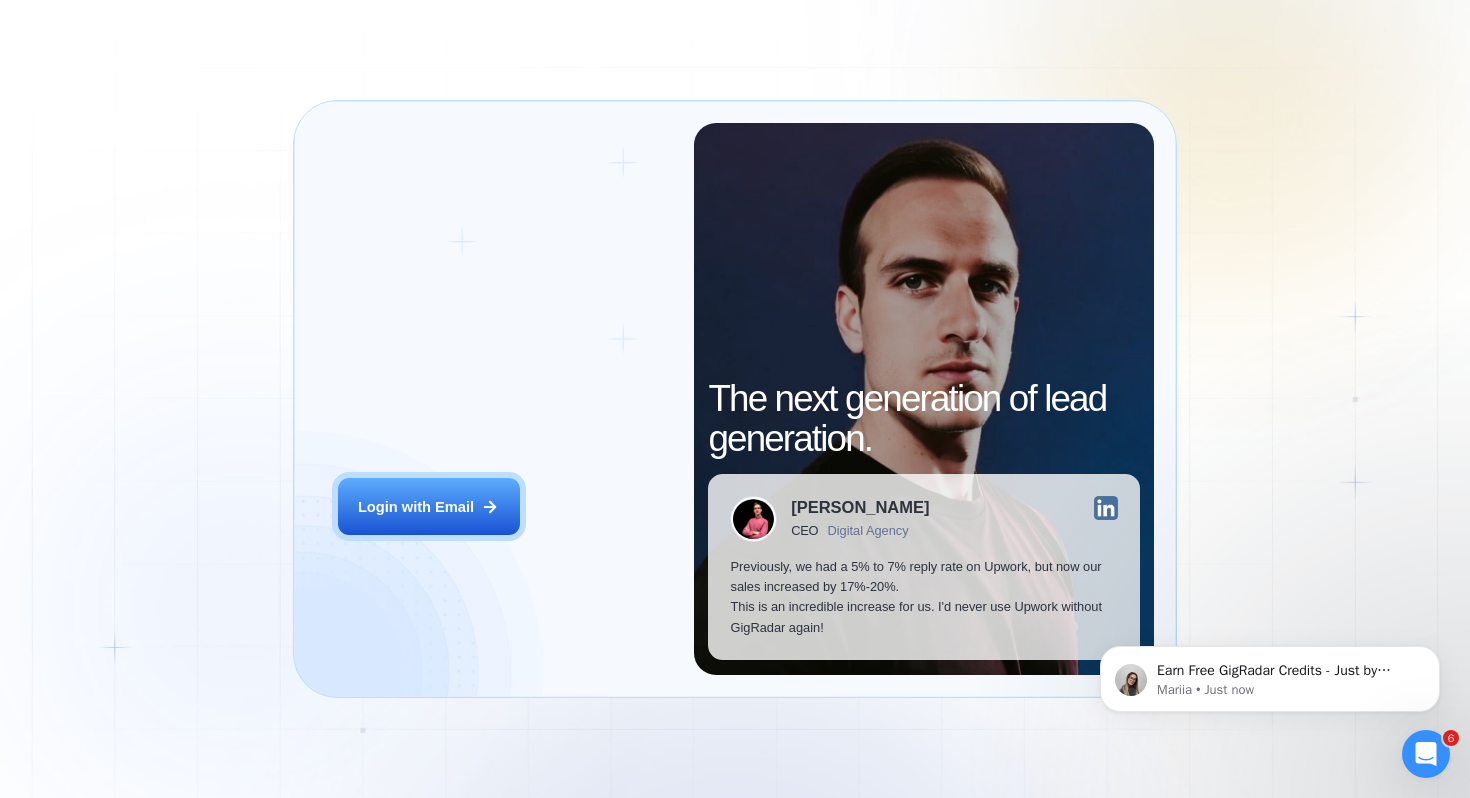scroll, scrollTop: 0, scrollLeft: 0, axis: both 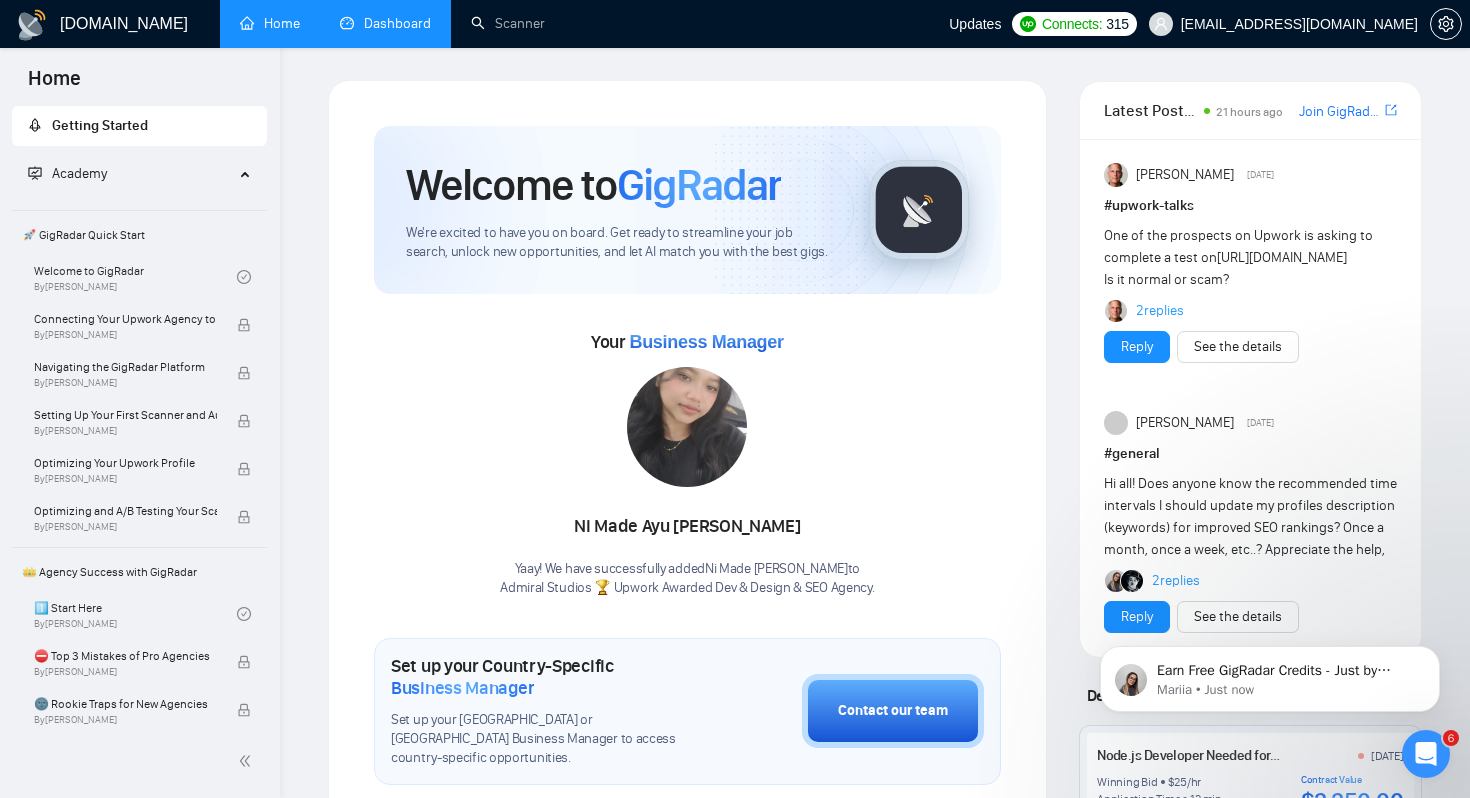 click on "Dashboard" at bounding box center (385, 23) 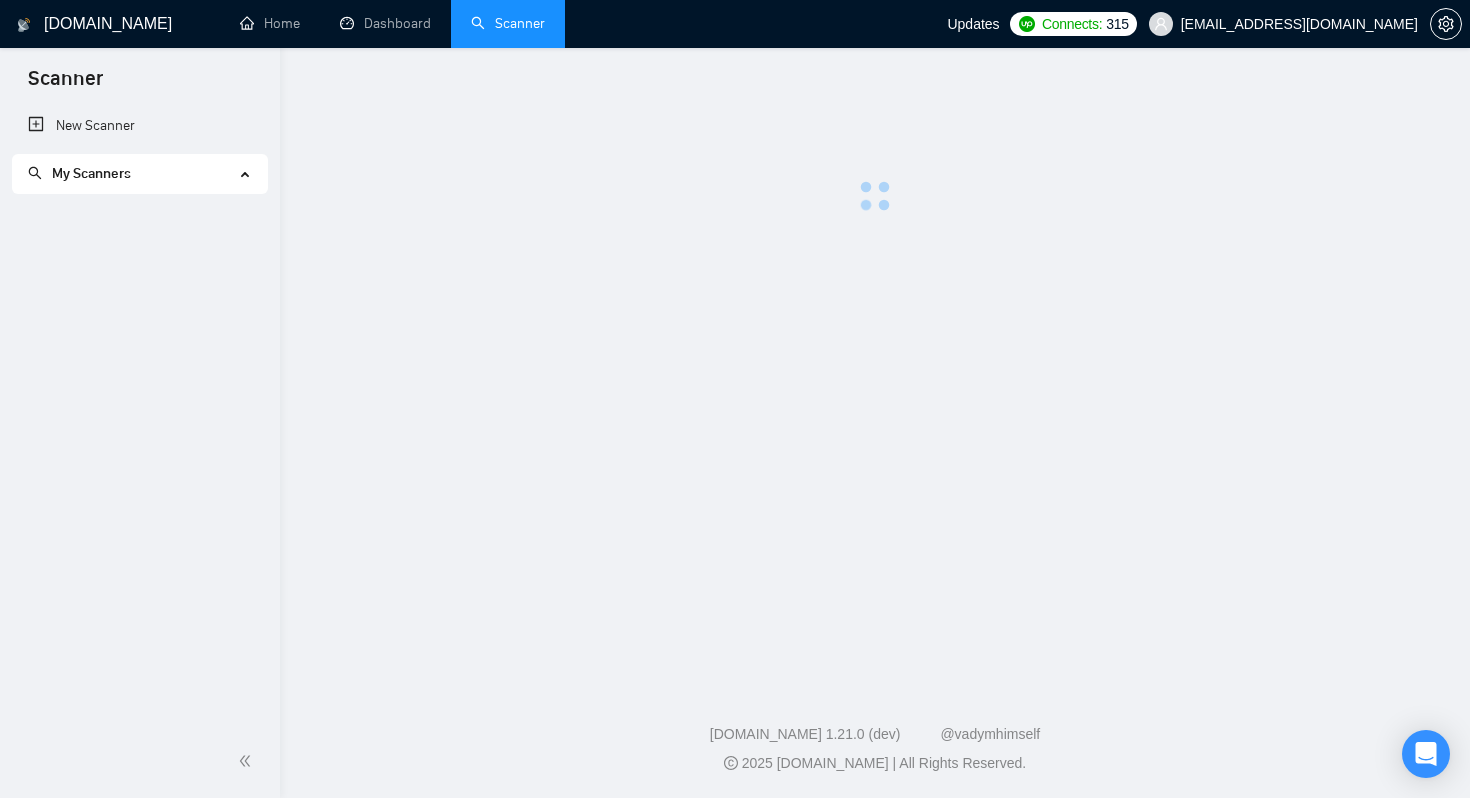 scroll, scrollTop: 0, scrollLeft: 0, axis: both 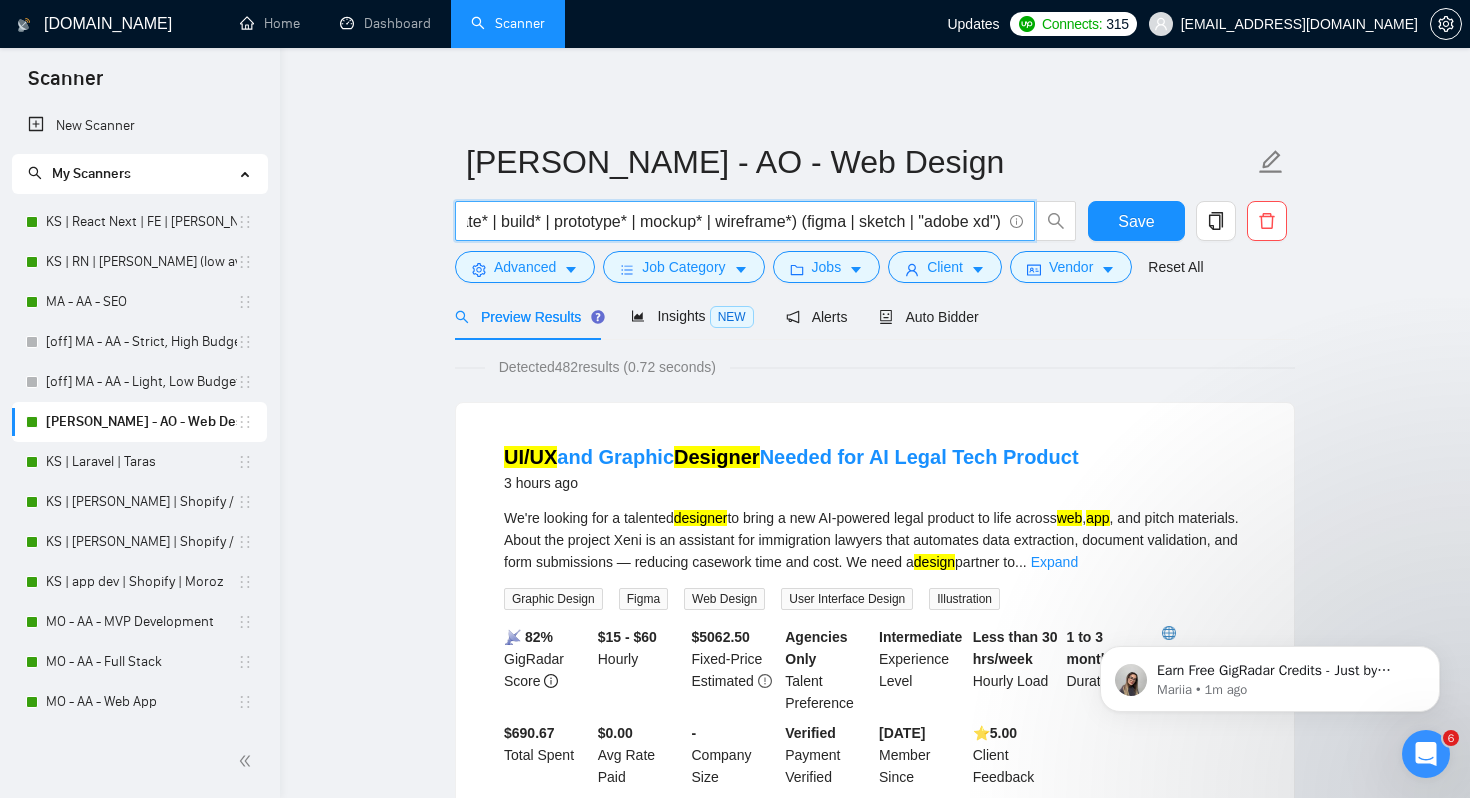 drag, startPoint x: 731, startPoint y: 224, endPoint x: 713, endPoint y: 217, distance: 19.313208 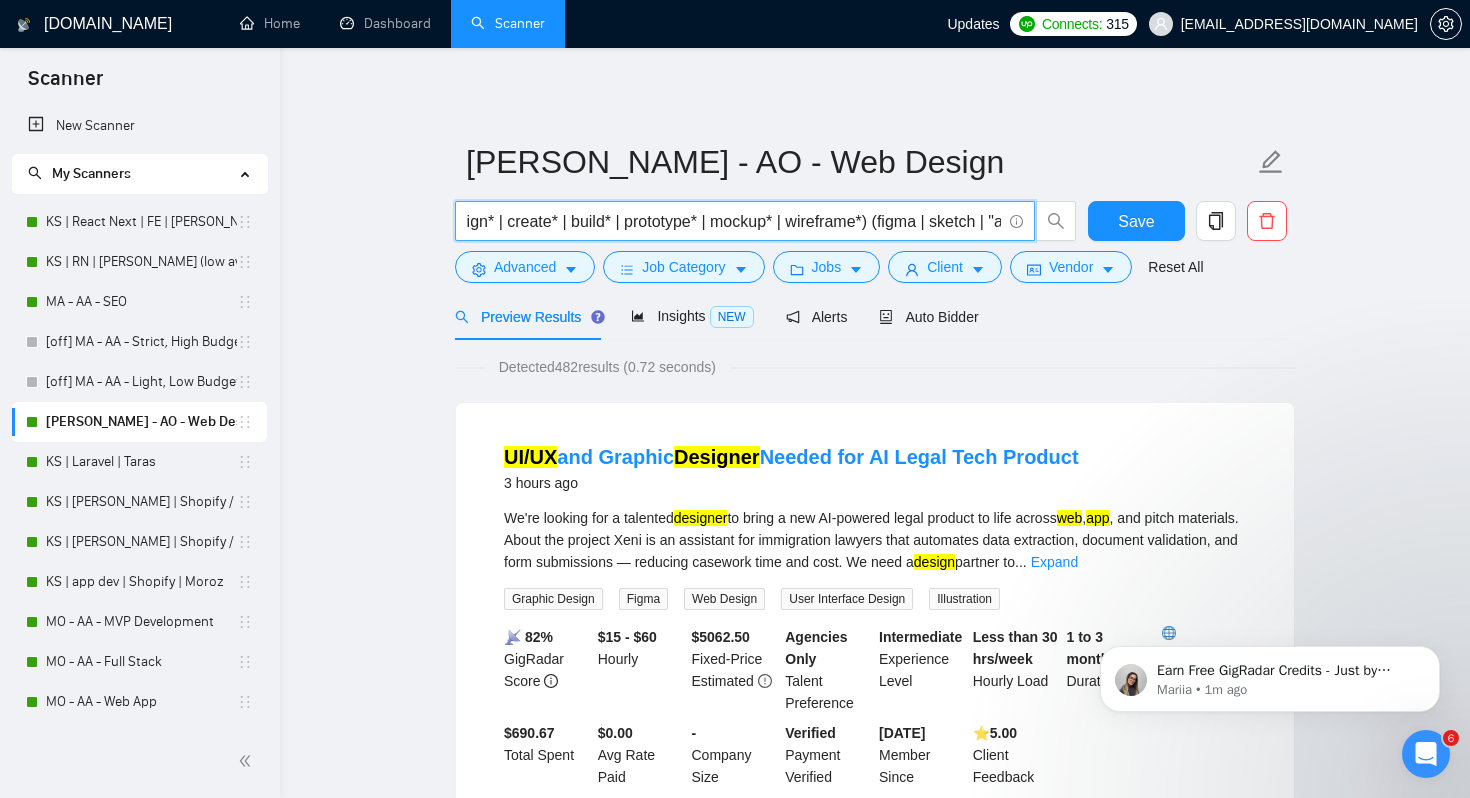 scroll, scrollTop: 0, scrollLeft: 997, axis: horizontal 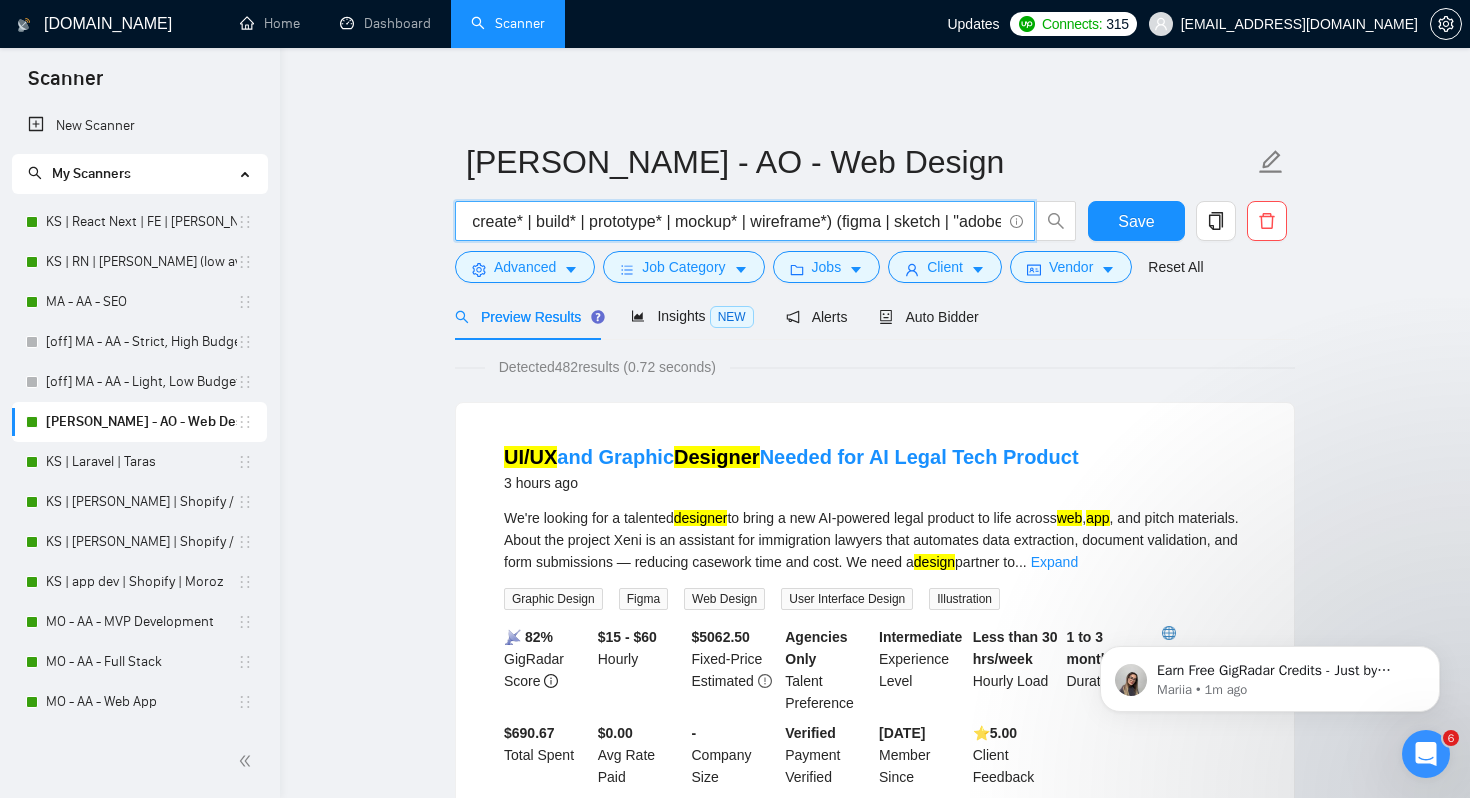 drag, startPoint x: 776, startPoint y: 227, endPoint x: 945, endPoint y: 221, distance: 169.10648 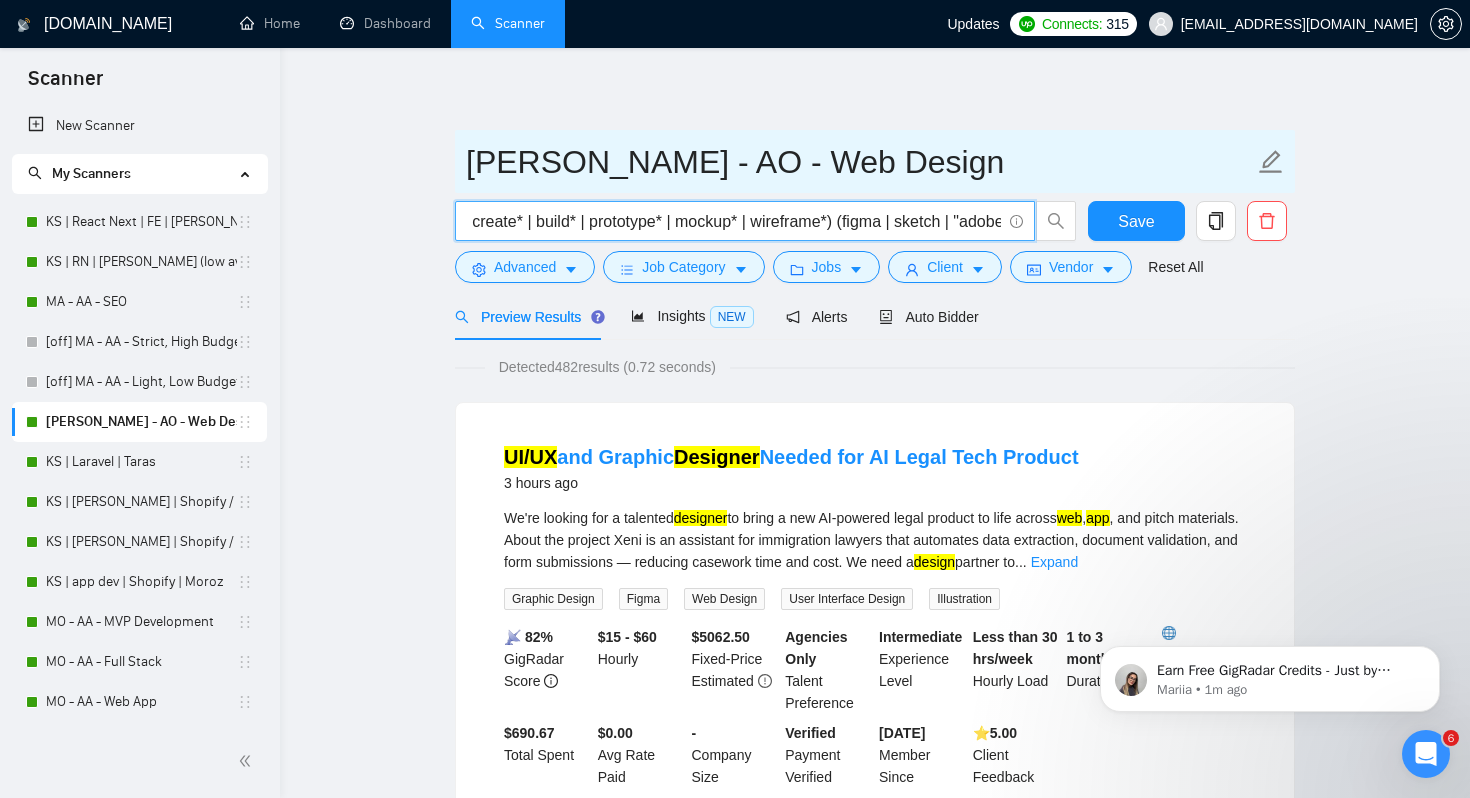 click on "Anna P - AO - Web Design" at bounding box center [860, 162] 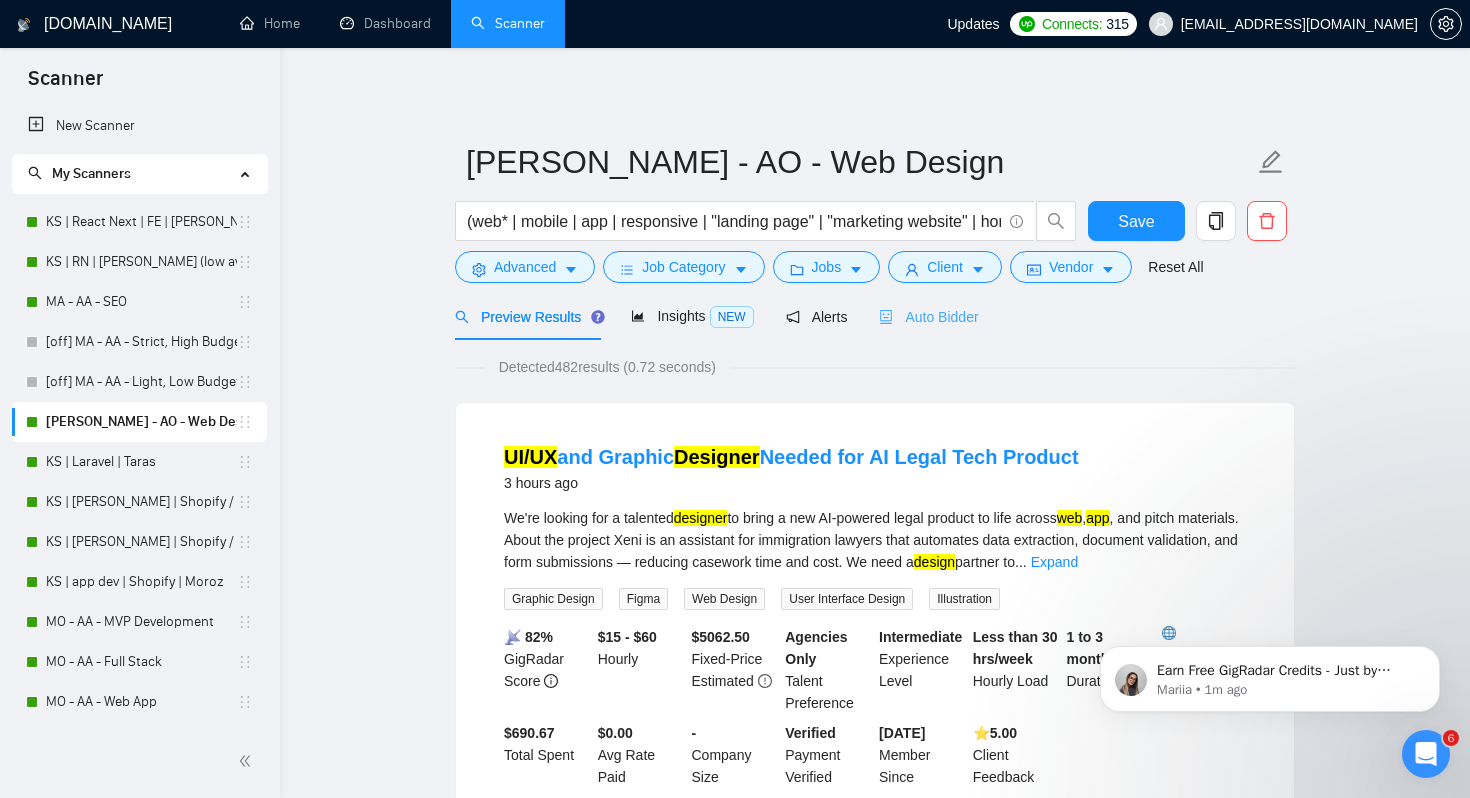 click on "Auto Bidder" at bounding box center [928, 316] 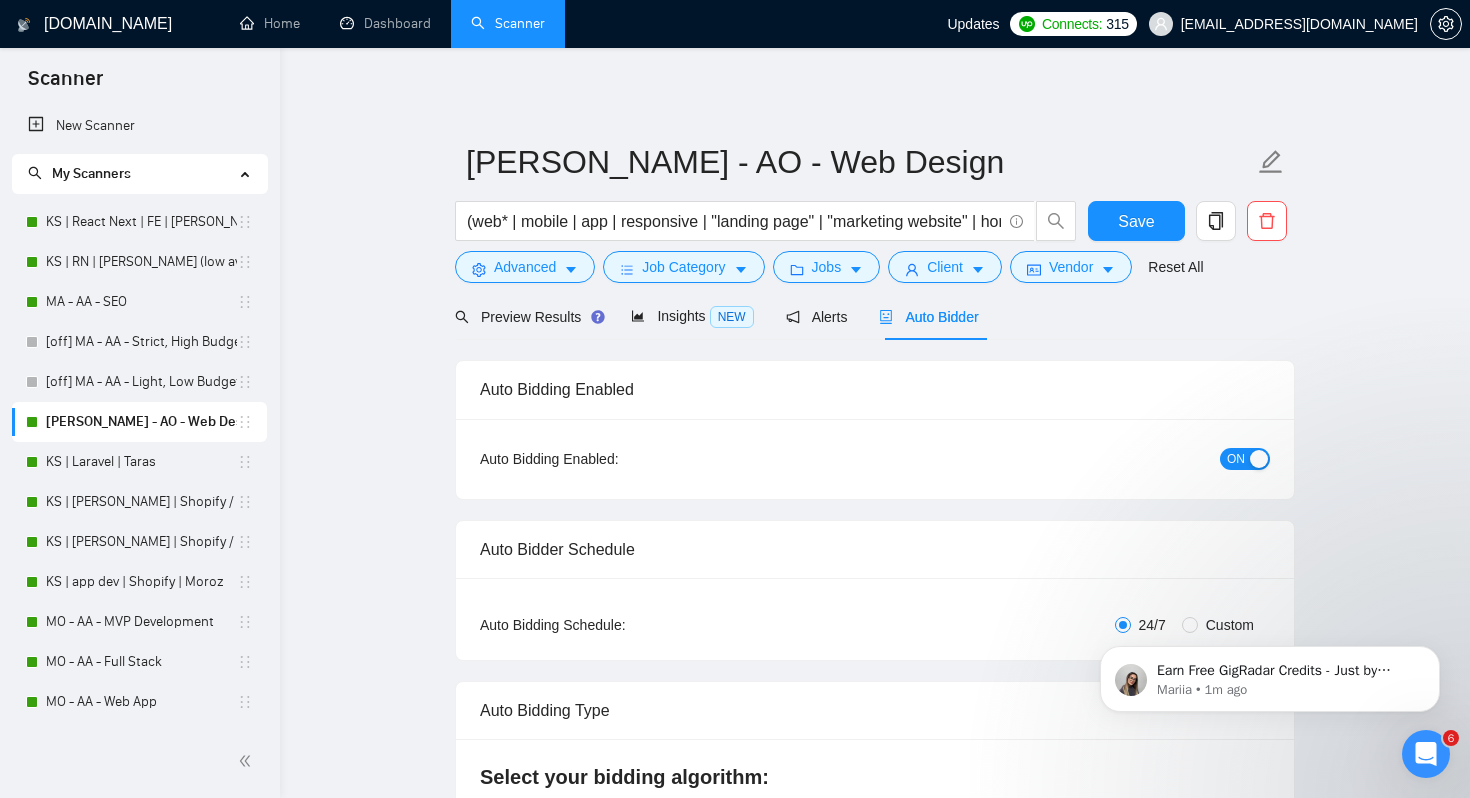 type 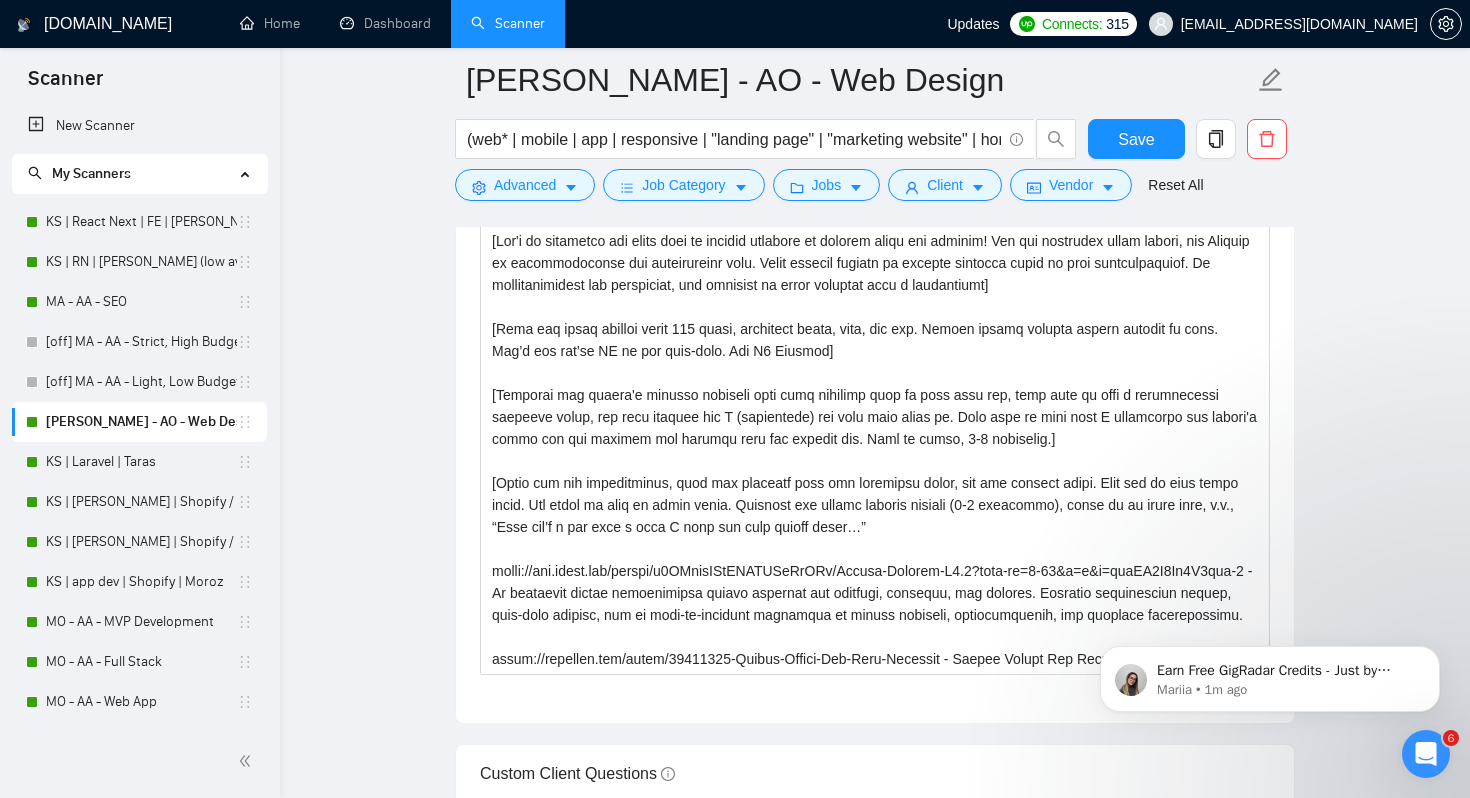 scroll, scrollTop: 1457, scrollLeft: 0, axis: vertical 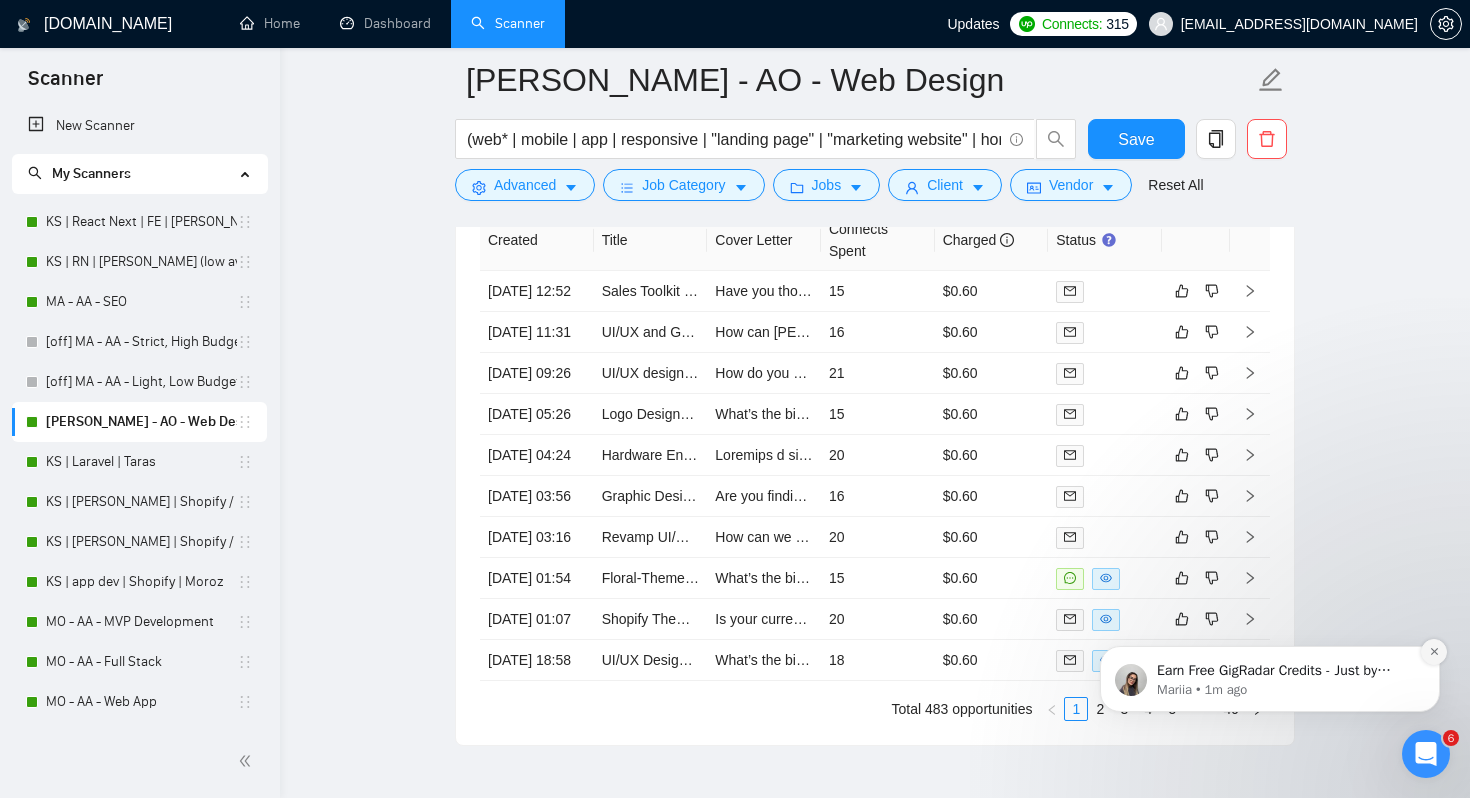 click at bounding box center (1434, 652) 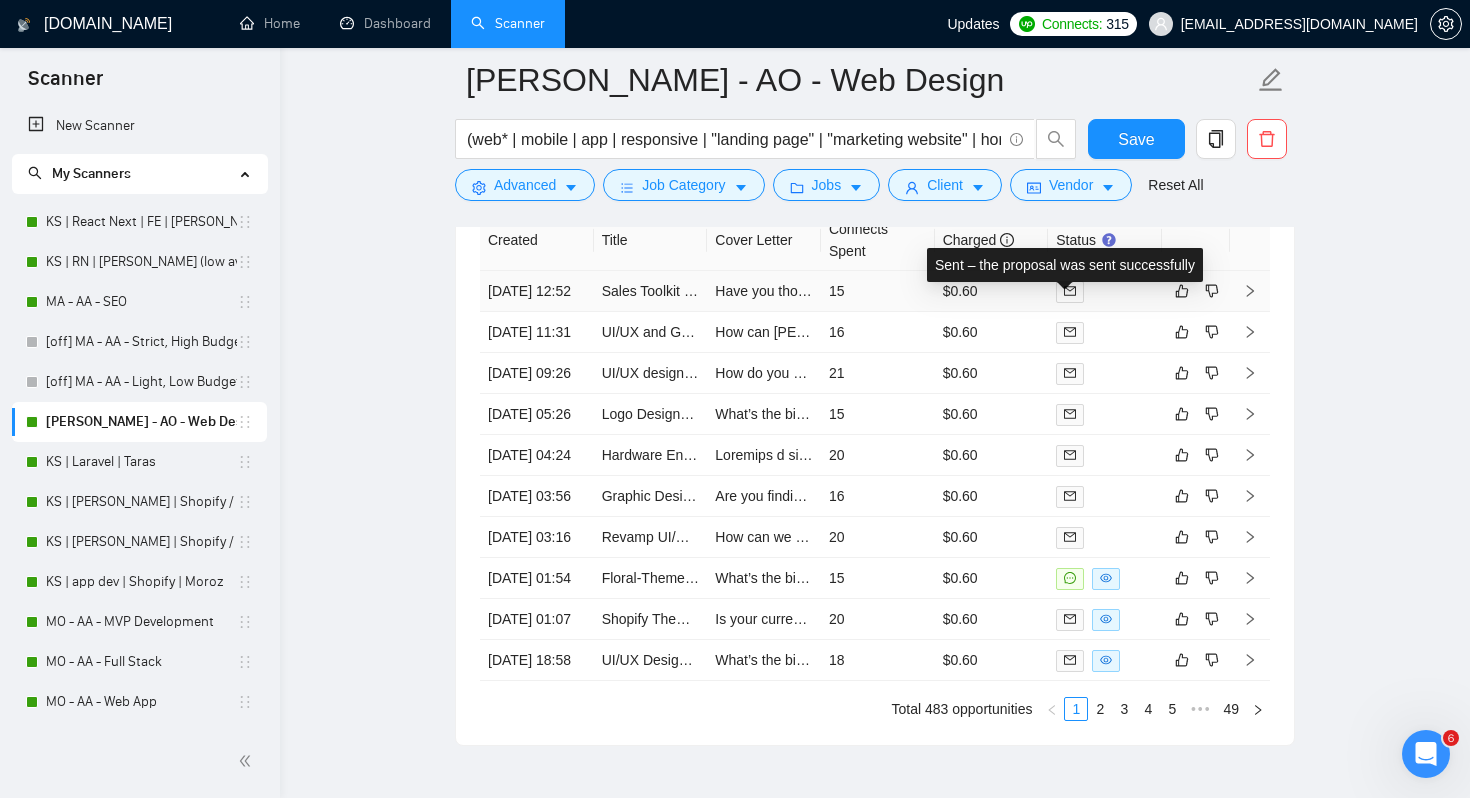 click 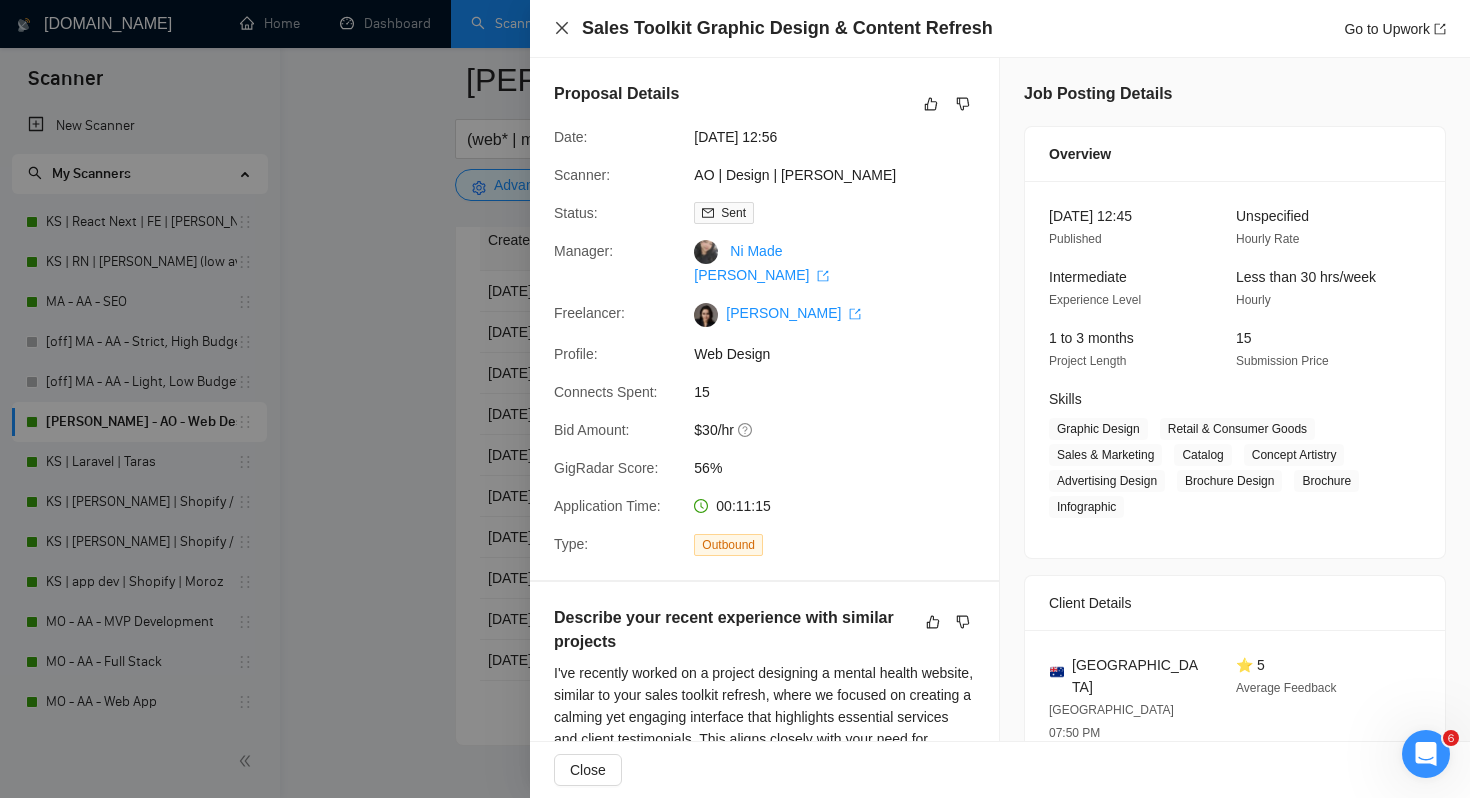 click 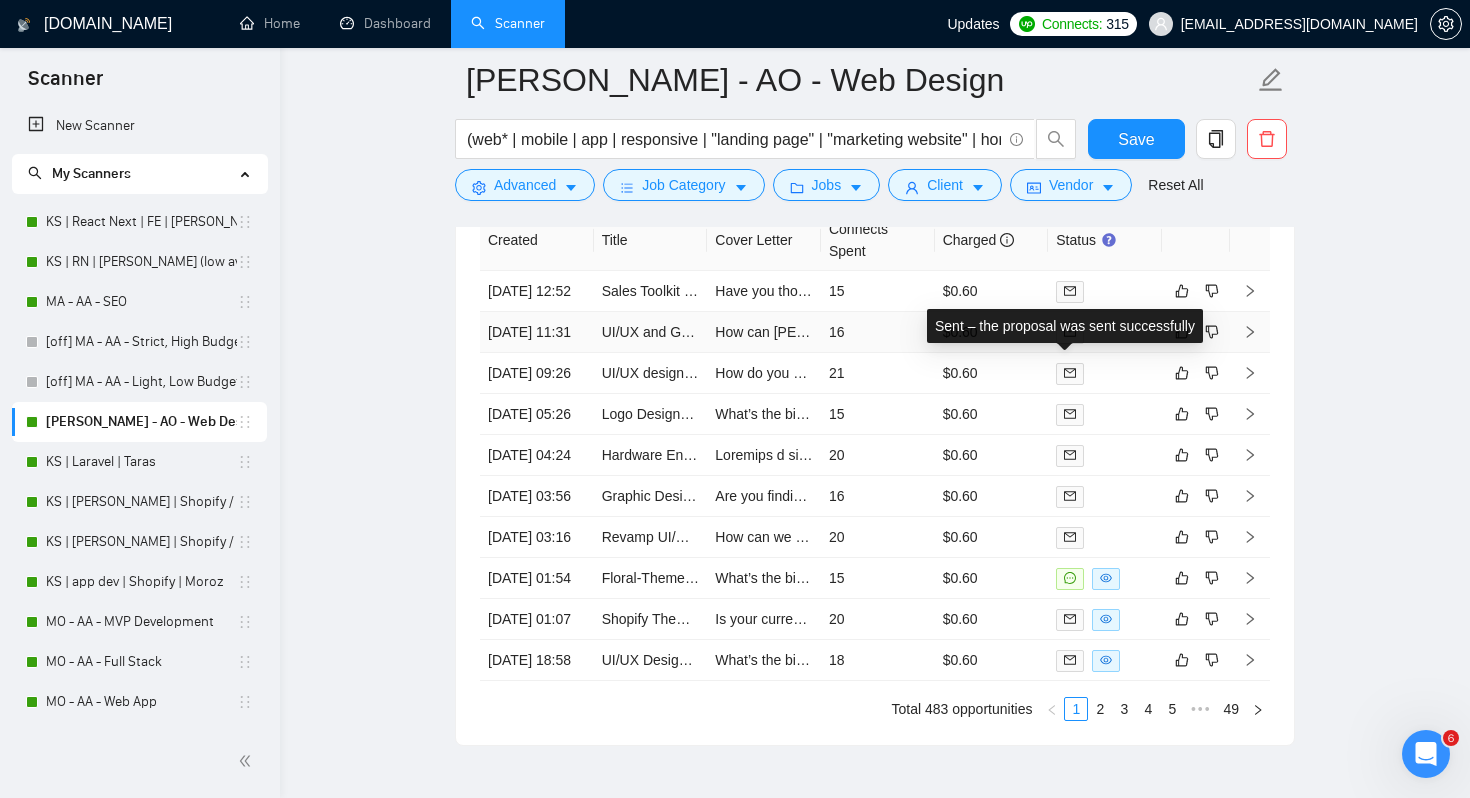 click at bounding box center [1070, 333] 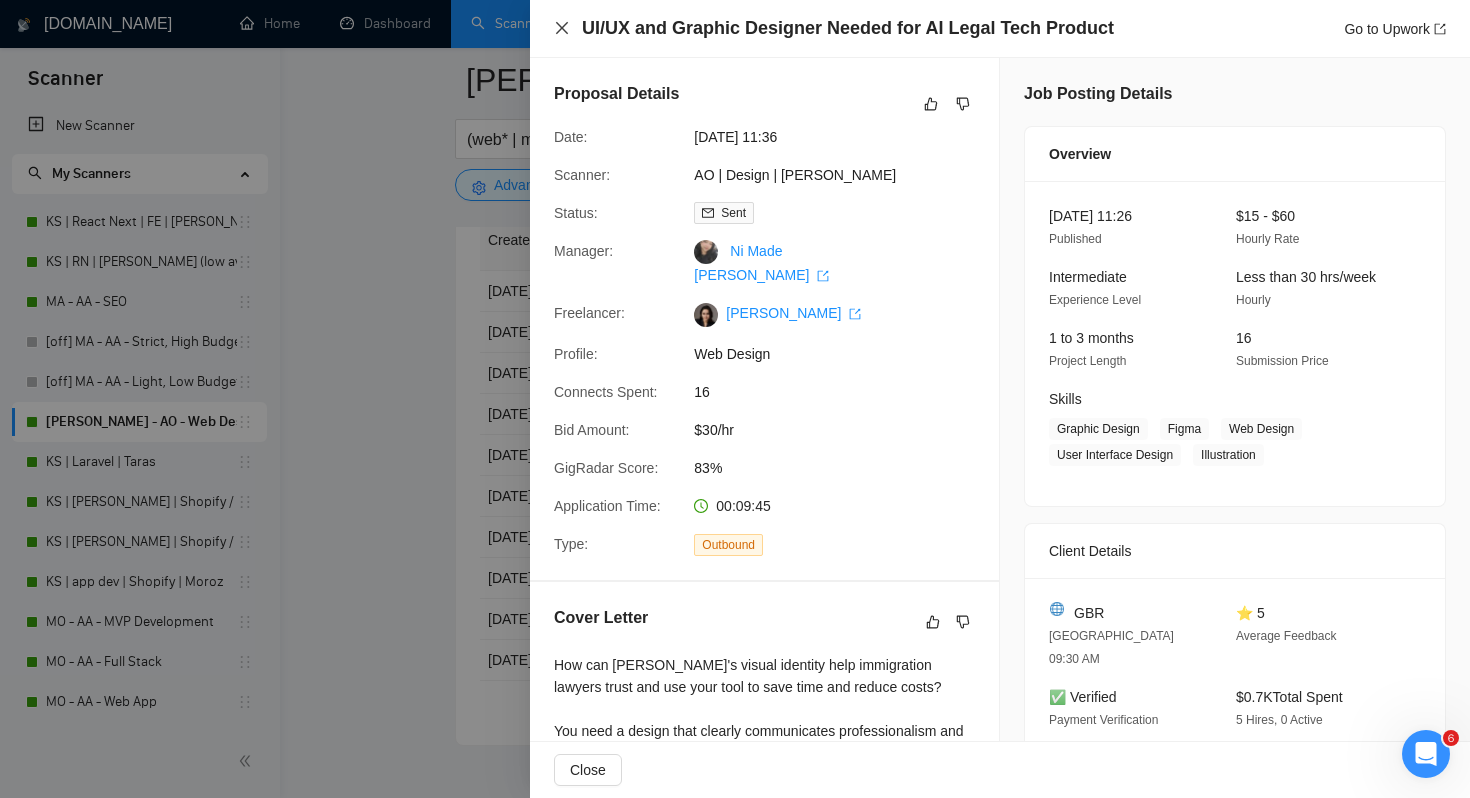click 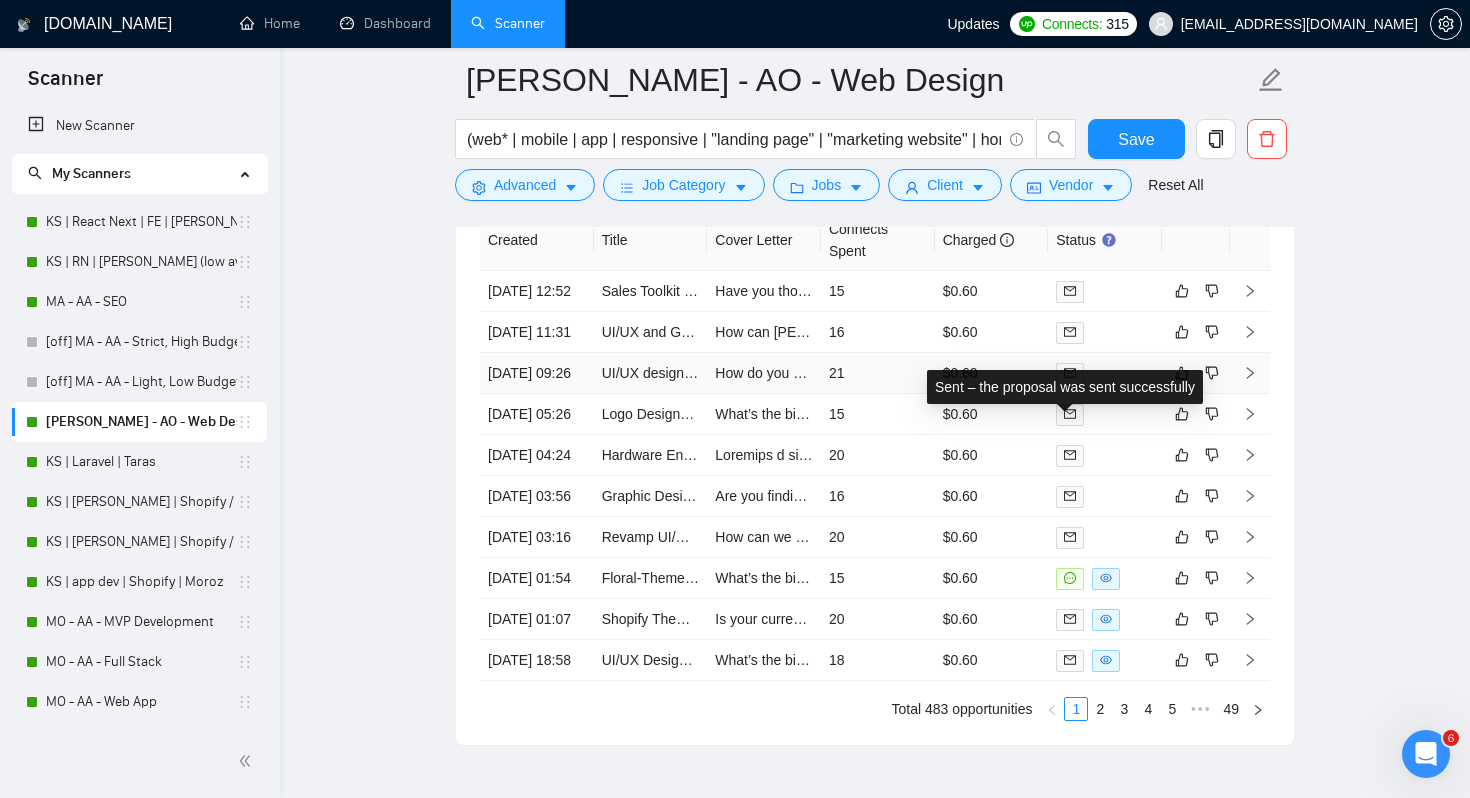 click at bounding box center [1070, 374] 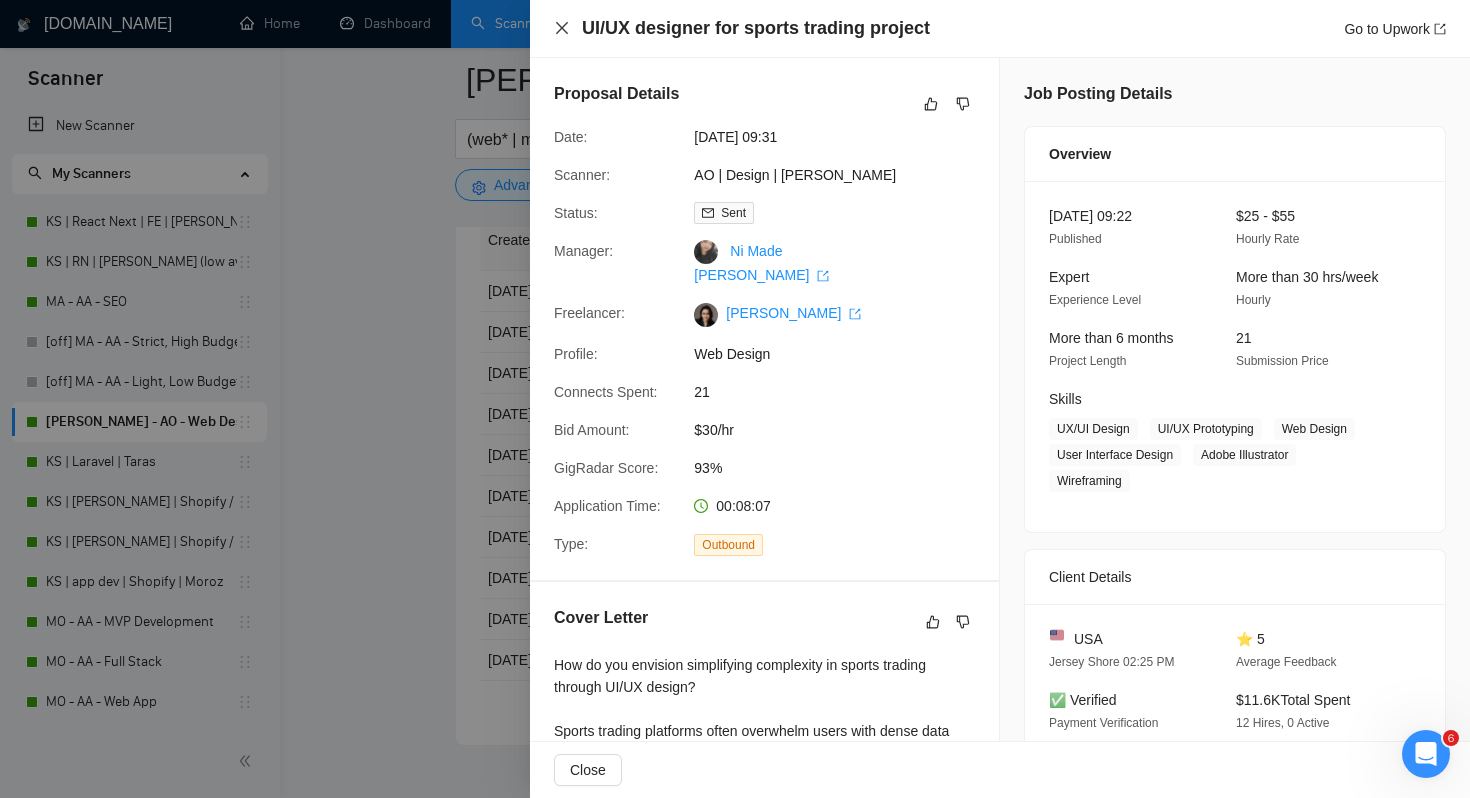 click 